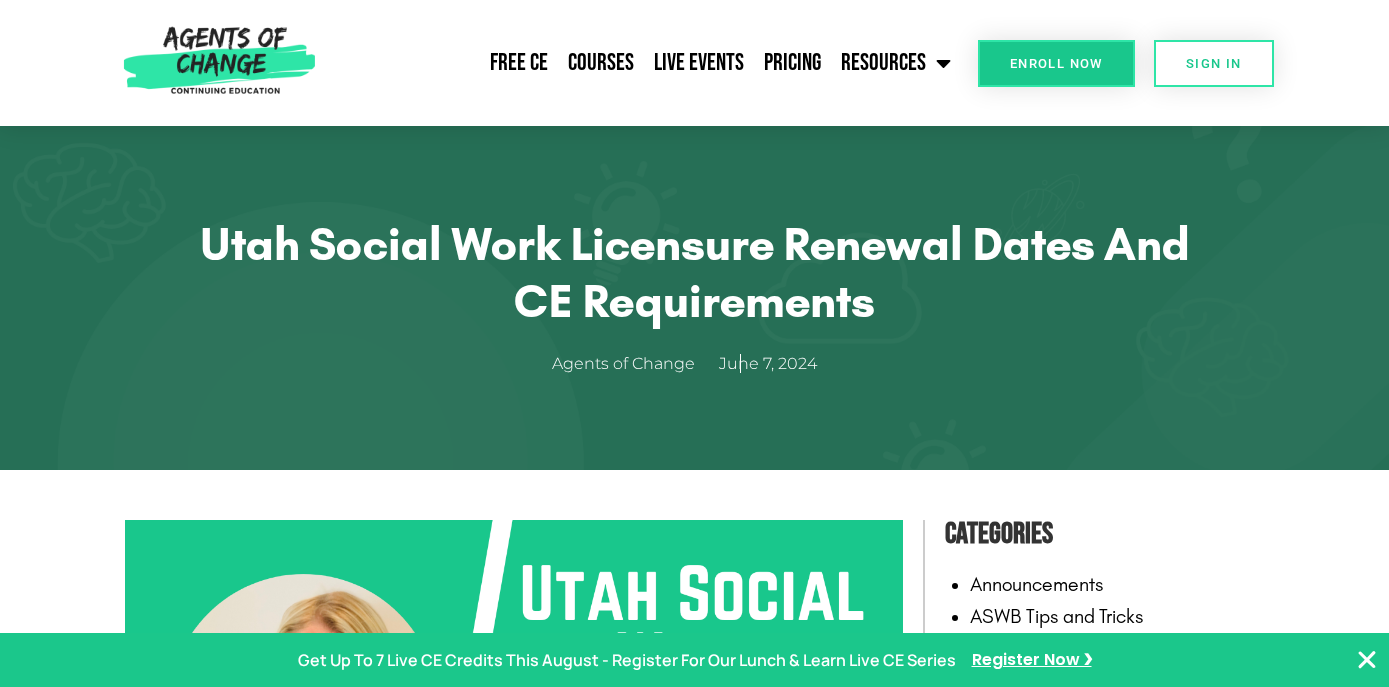 scroll, scrollTop: 1224, scrollLeft: 0, axis: vertical 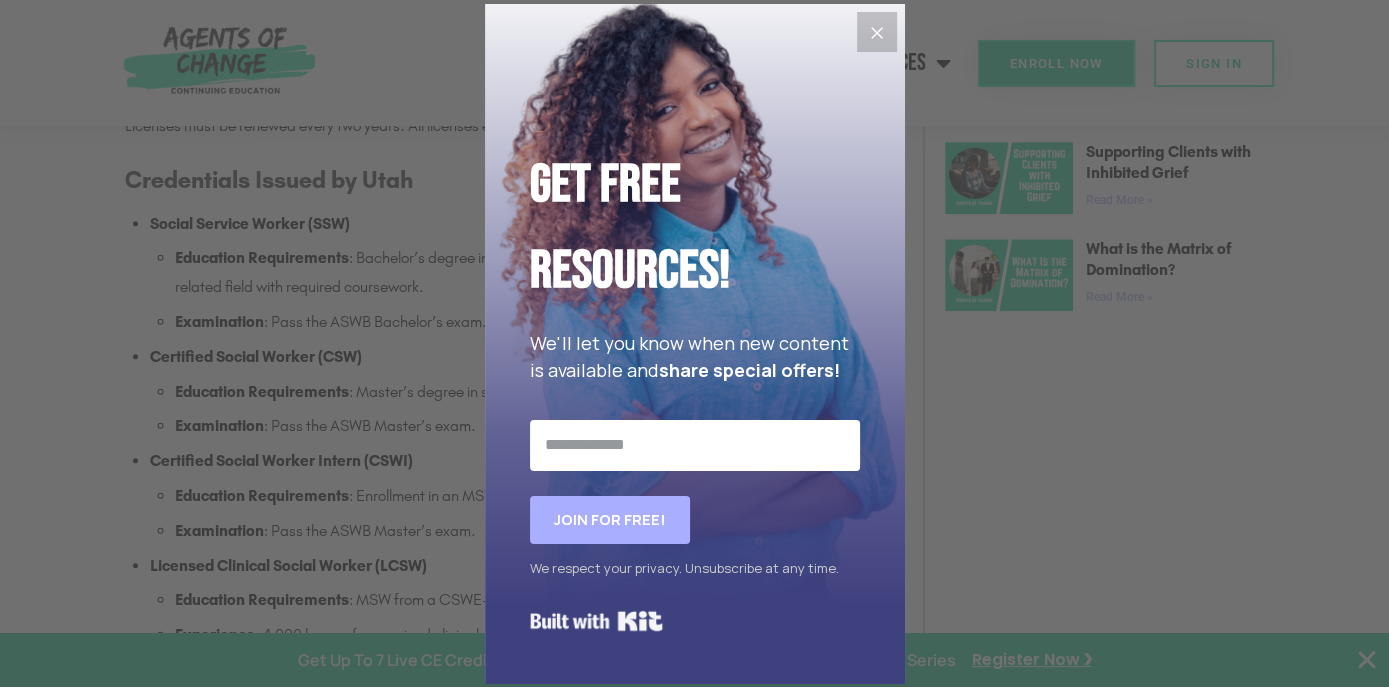 click 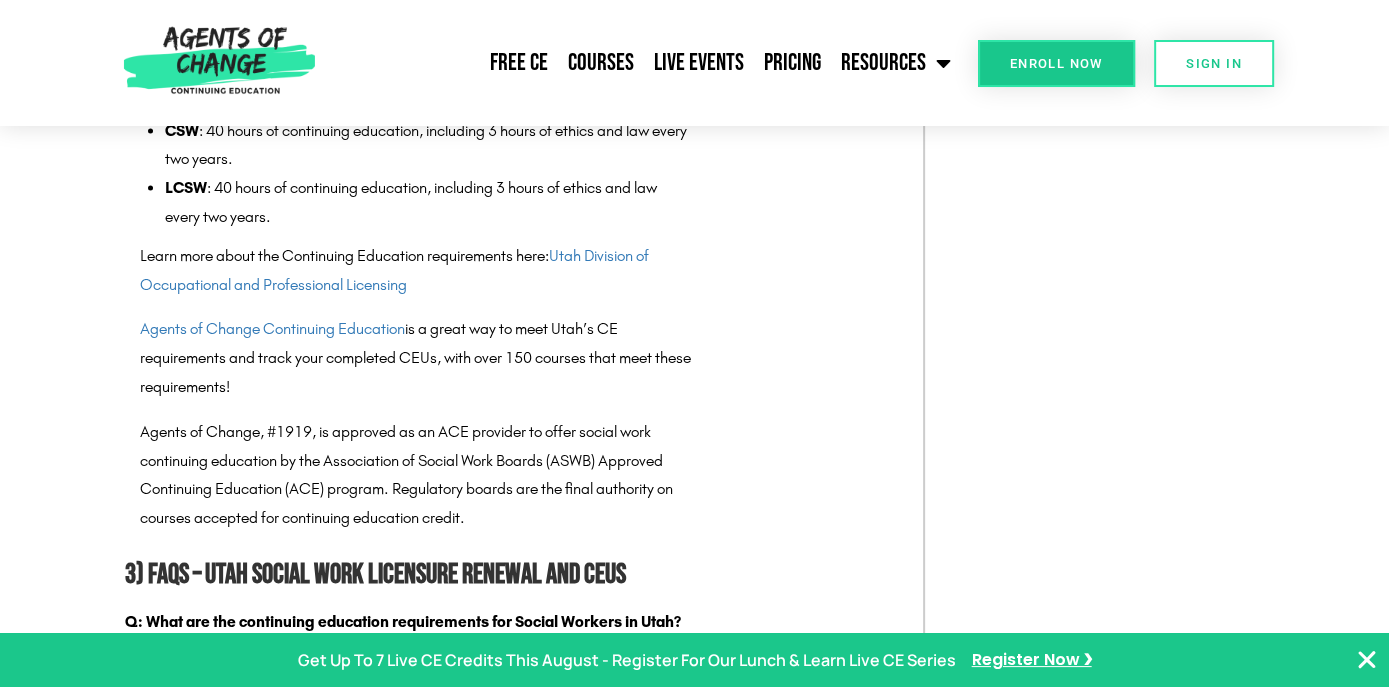 scroll, scrollTop: 2848, scrollLeft: 0, axis: vertical 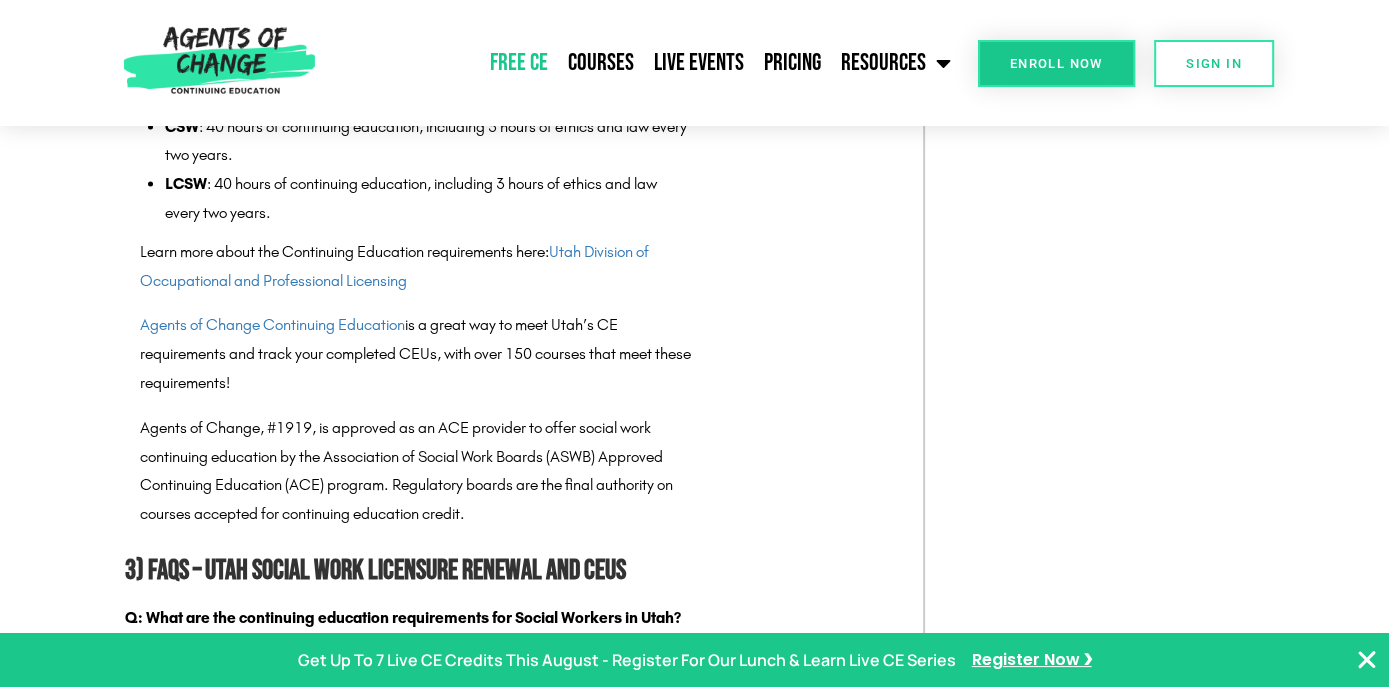 click on "Free CE" 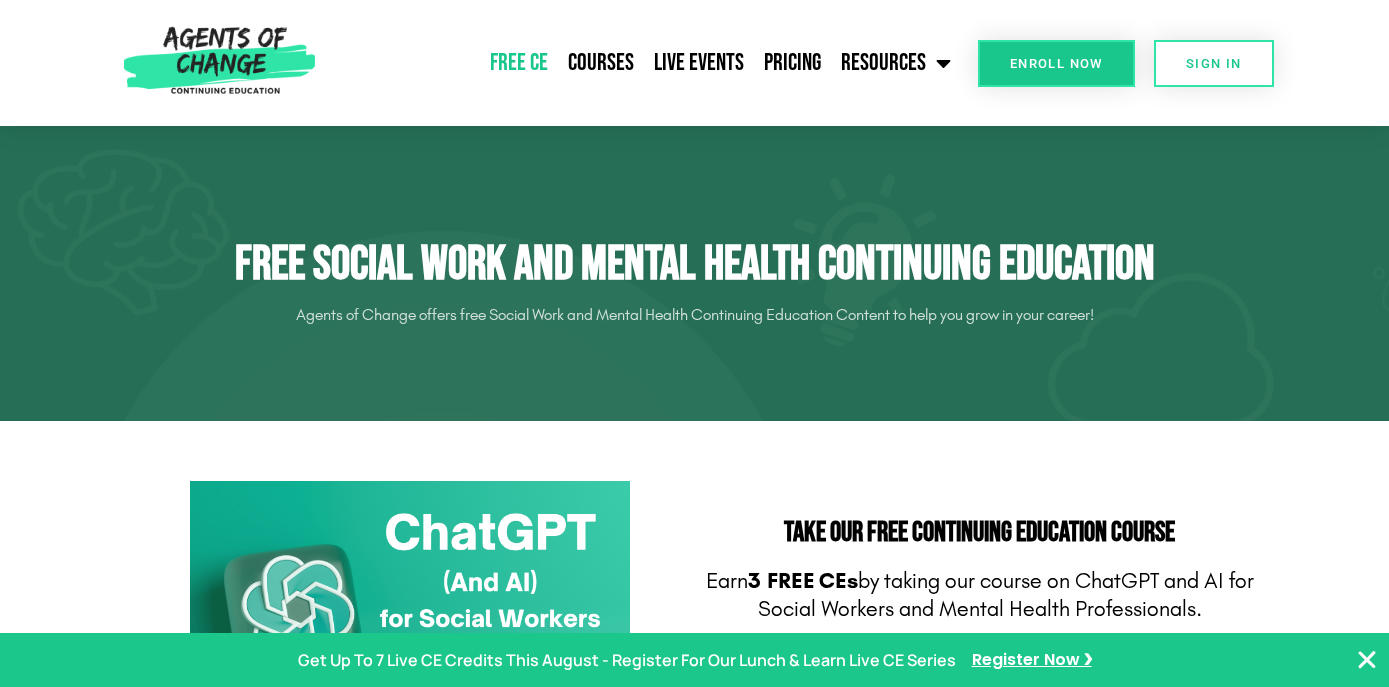 scroll, scrollTop: 0, scrollLeft: 0, axis: both 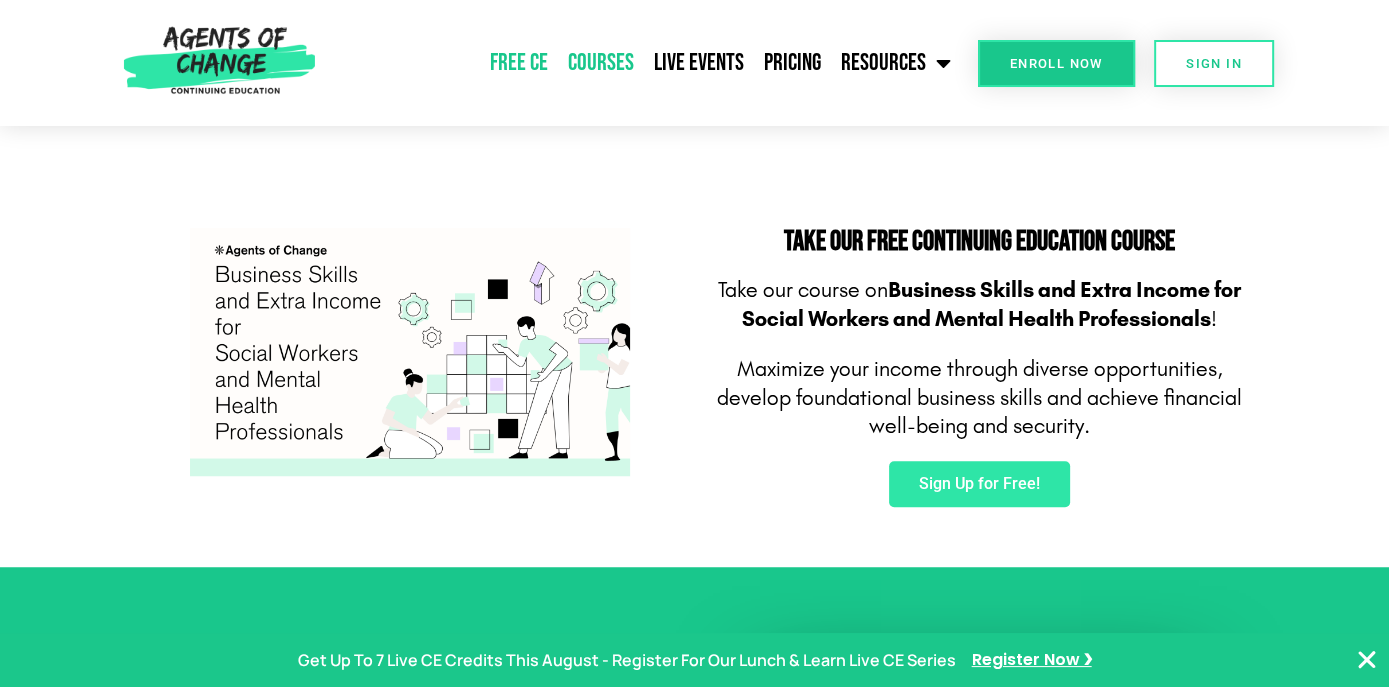 click on "Courses" 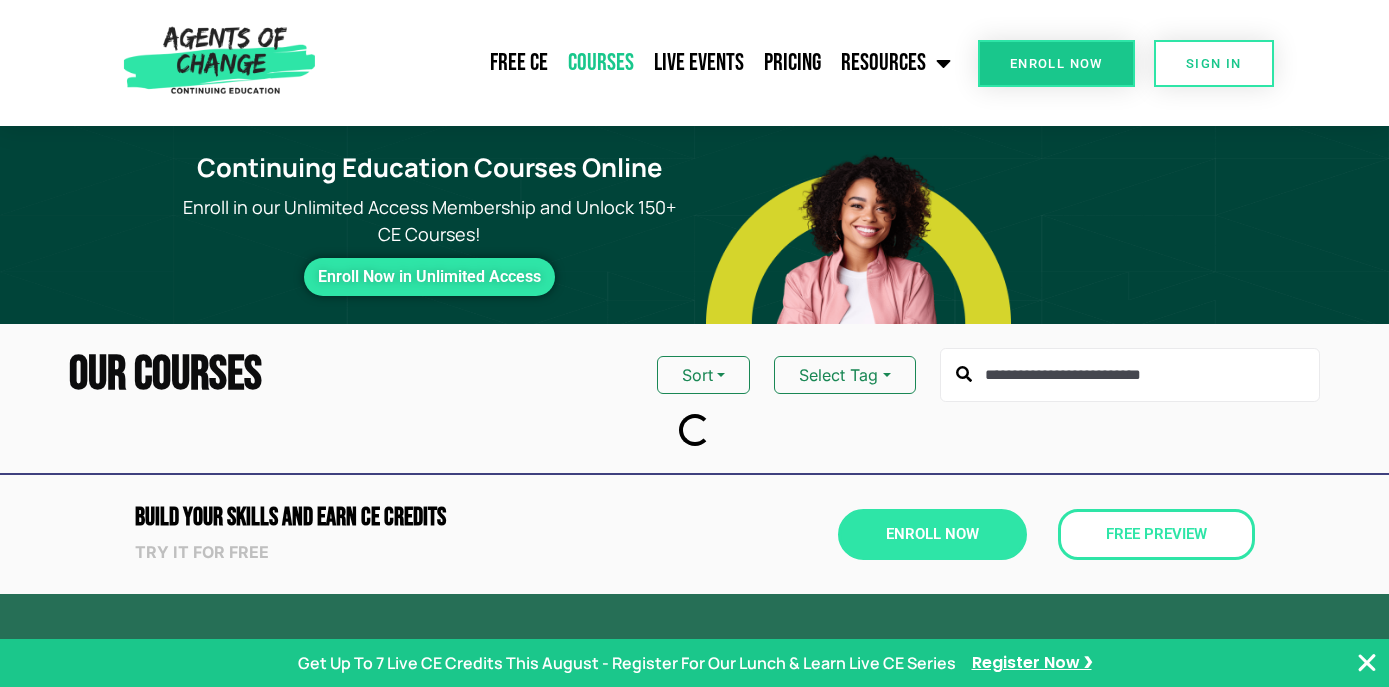 scroll, scrollTop: 0, scrollLeft: 0, axis: both 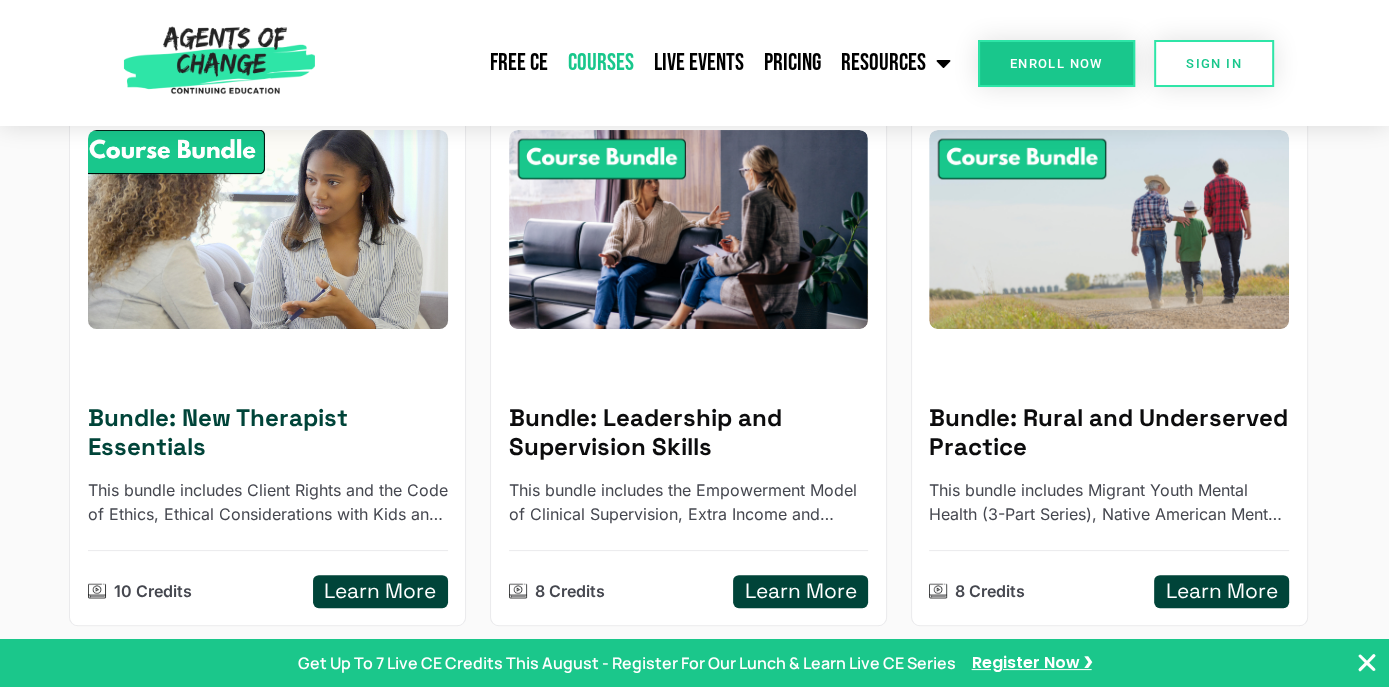 click on "Bundle: New Therapist Essentials" at bounding box center [268, 433] 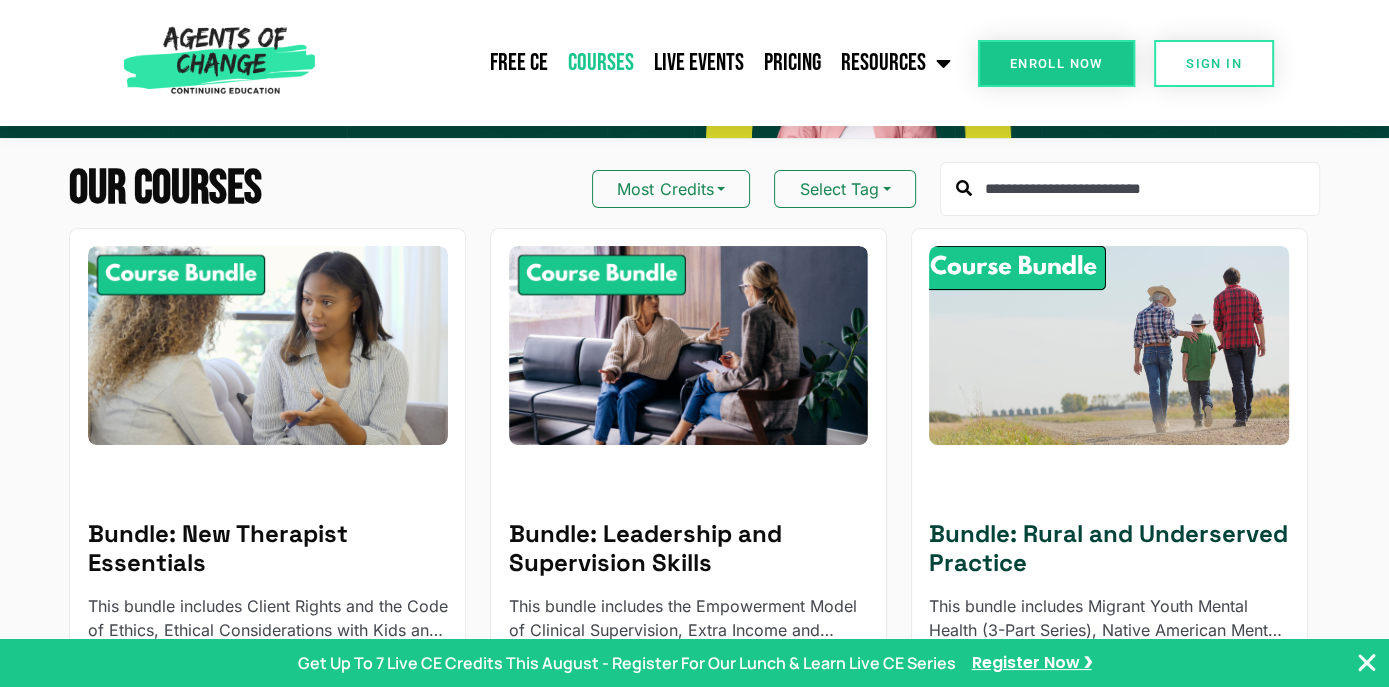 scroll, scrollTop: 0, scrollLeft: 0, axis: both 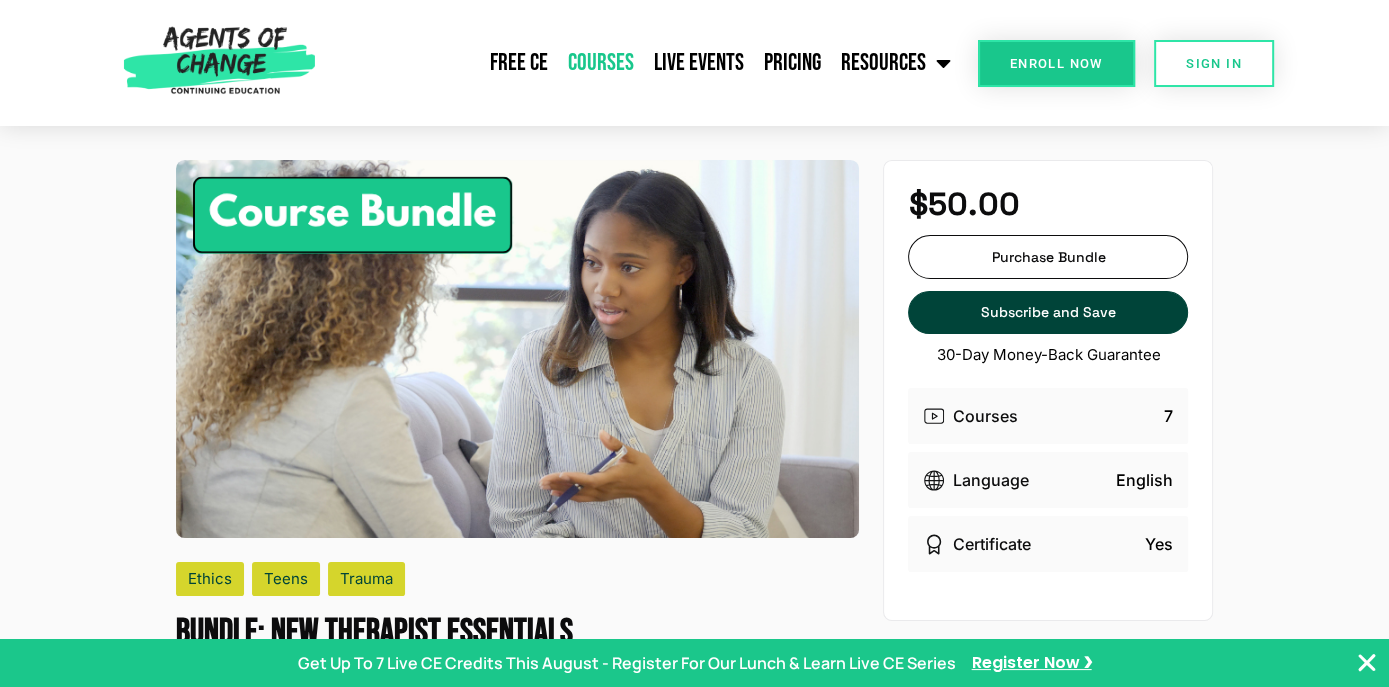 click on "Courses" 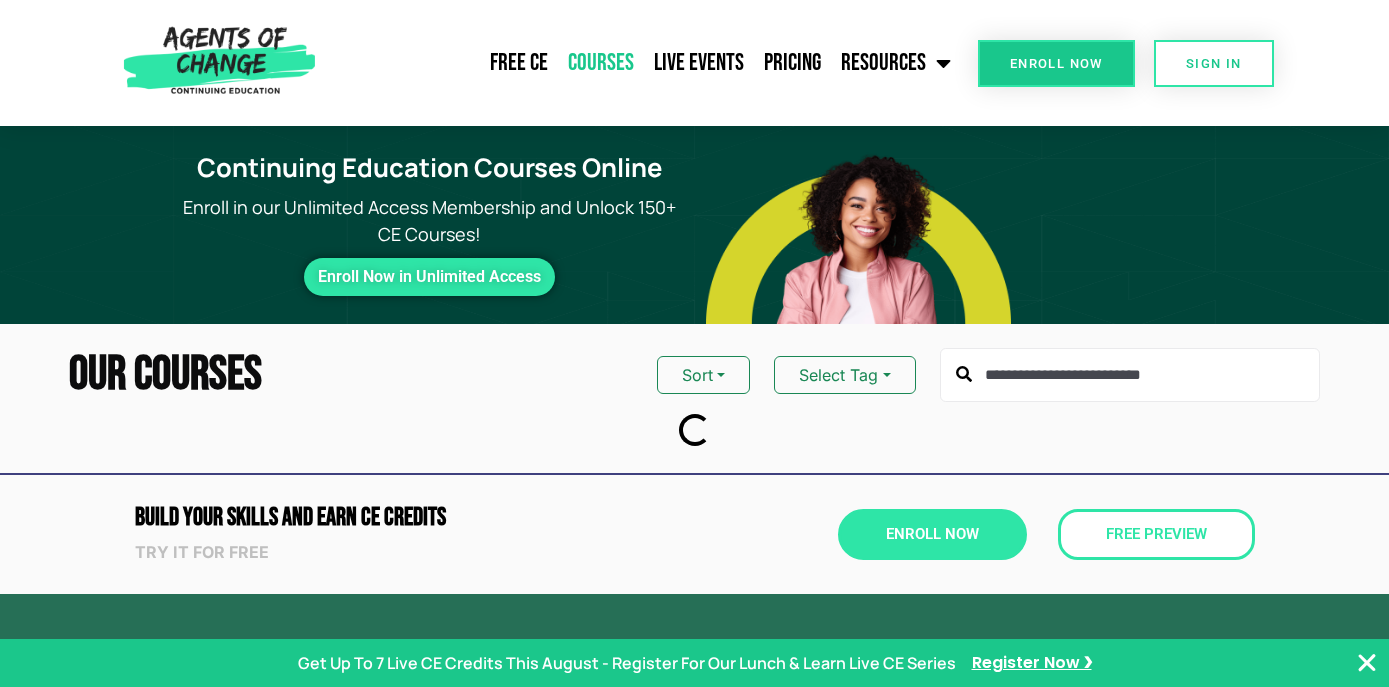 scroll, scrollTop: 0, scrollLeft: 0, axis: both 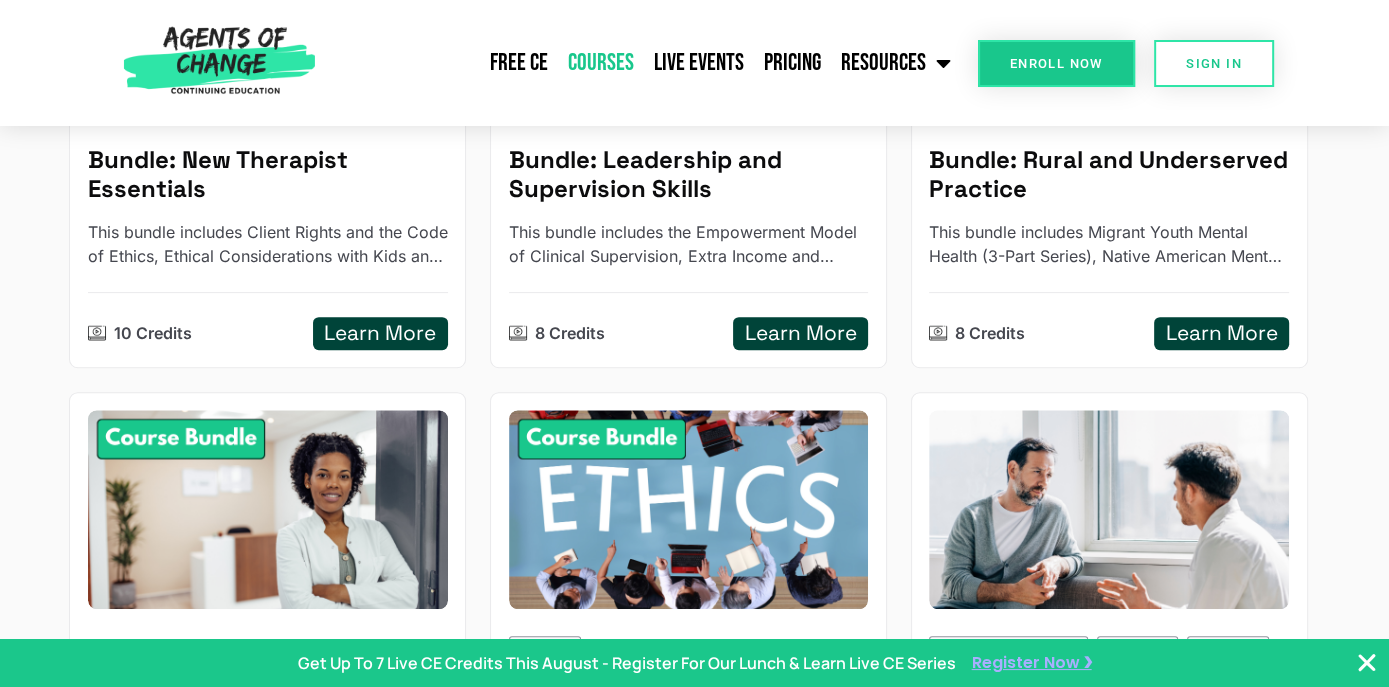 click on "Register Now ❯" at bounding box center [1032, 663] 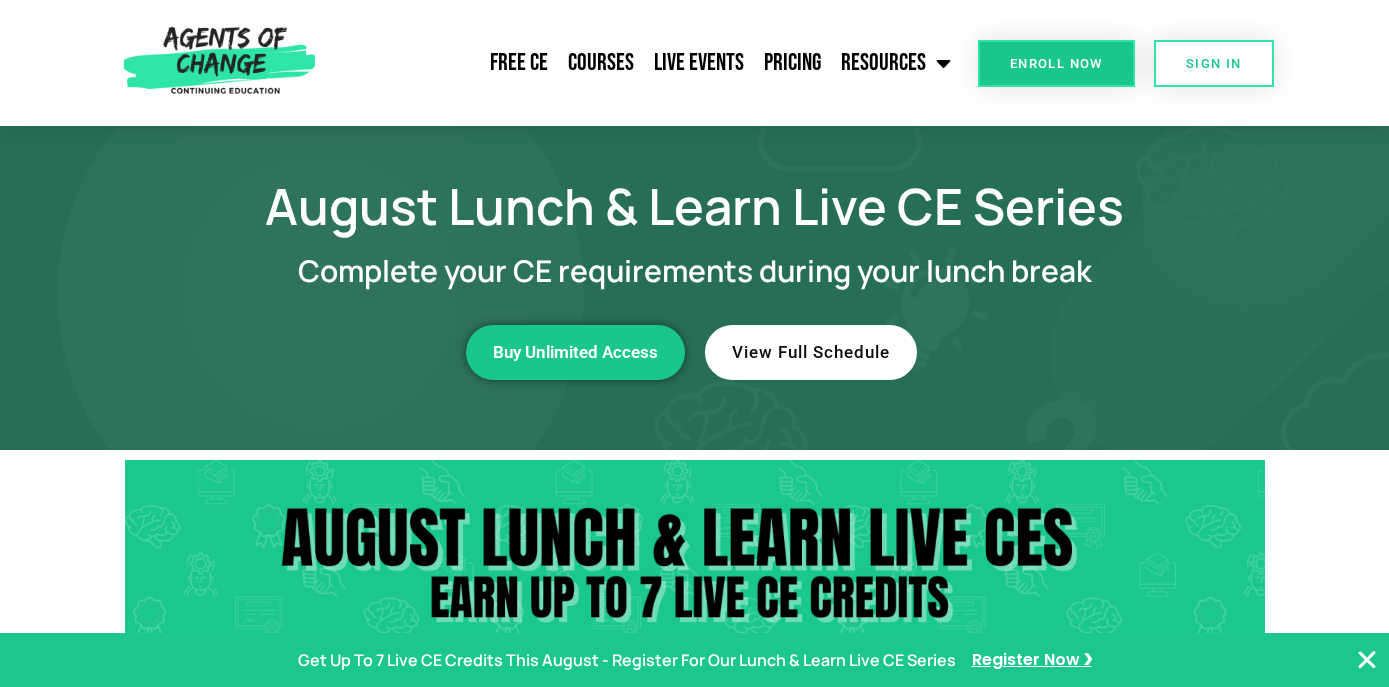 scroll, scrollTop: 0, scrollLeft: 0, axis: both 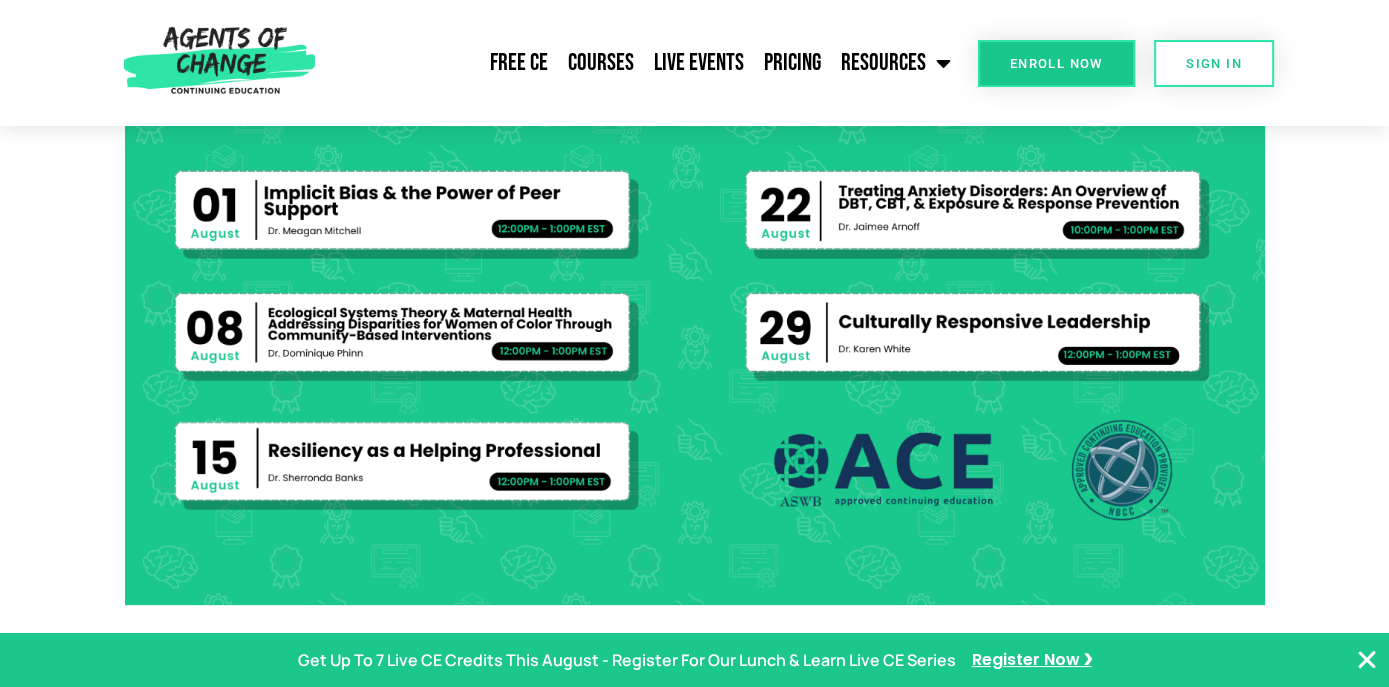 click at bounding box center [695, 284] 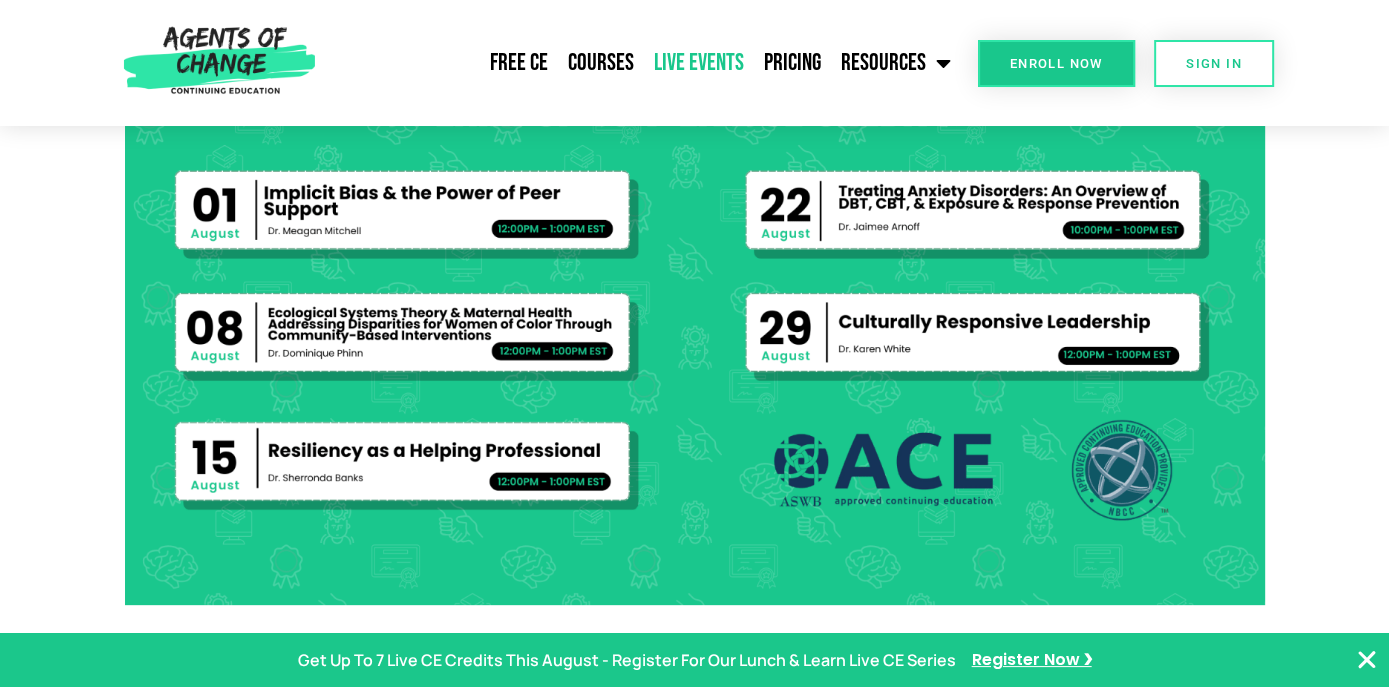 click on "Live Events" 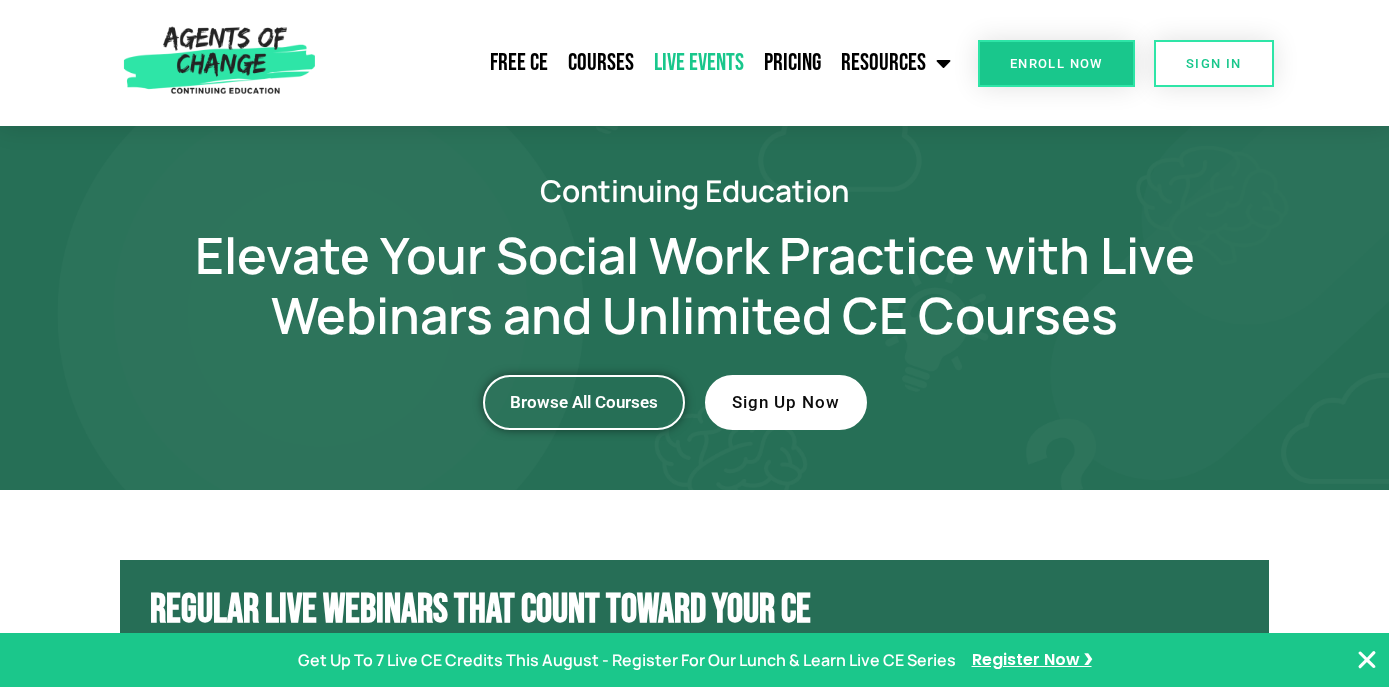 scroll, scrollTop: 0, scrollLeft: 0, axis: both 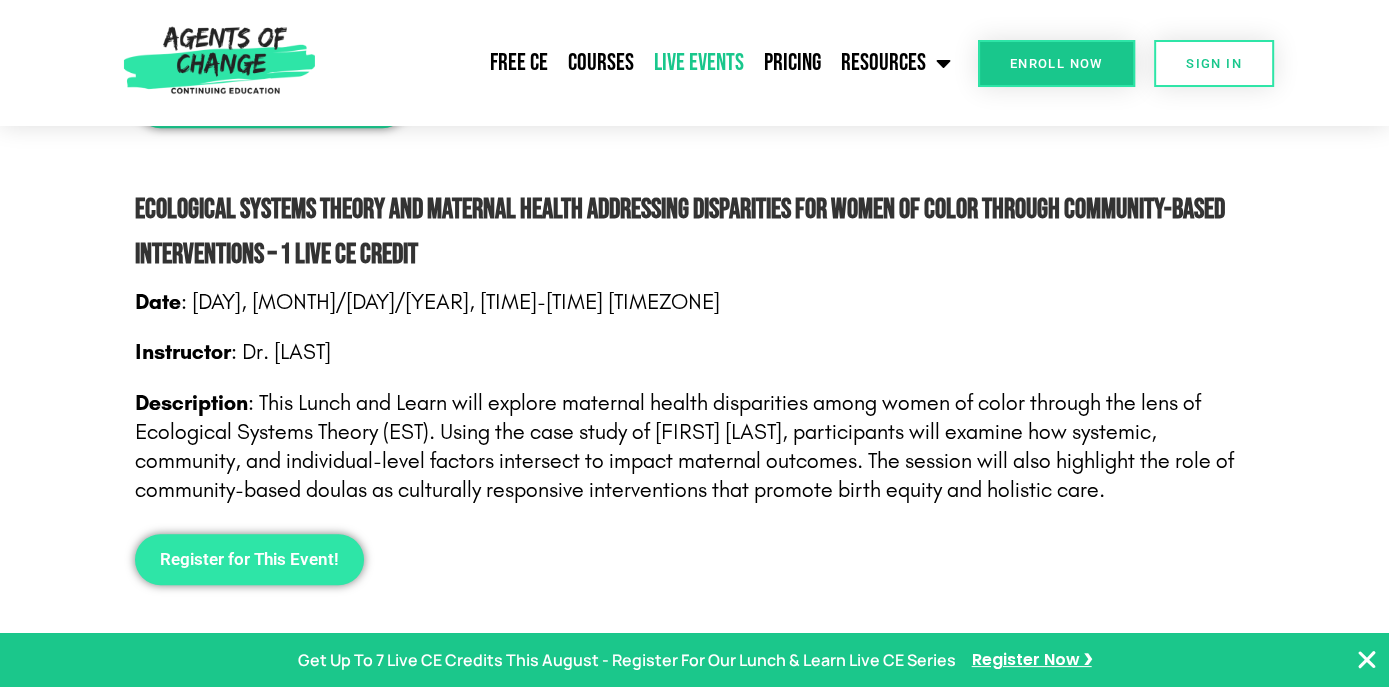 click on "Register for This Event!" at bounding box center [249, 559] 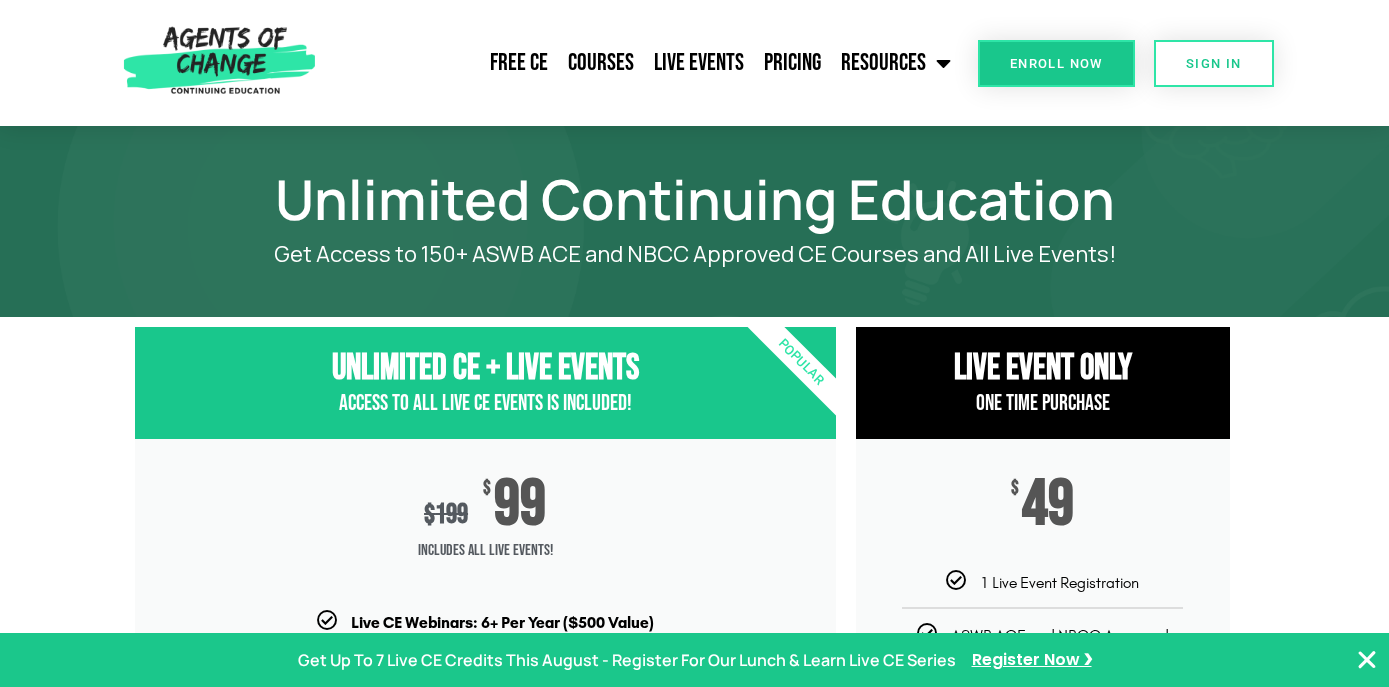 scroll, scrollTop: 0, scrollLeft: 0, axis: both 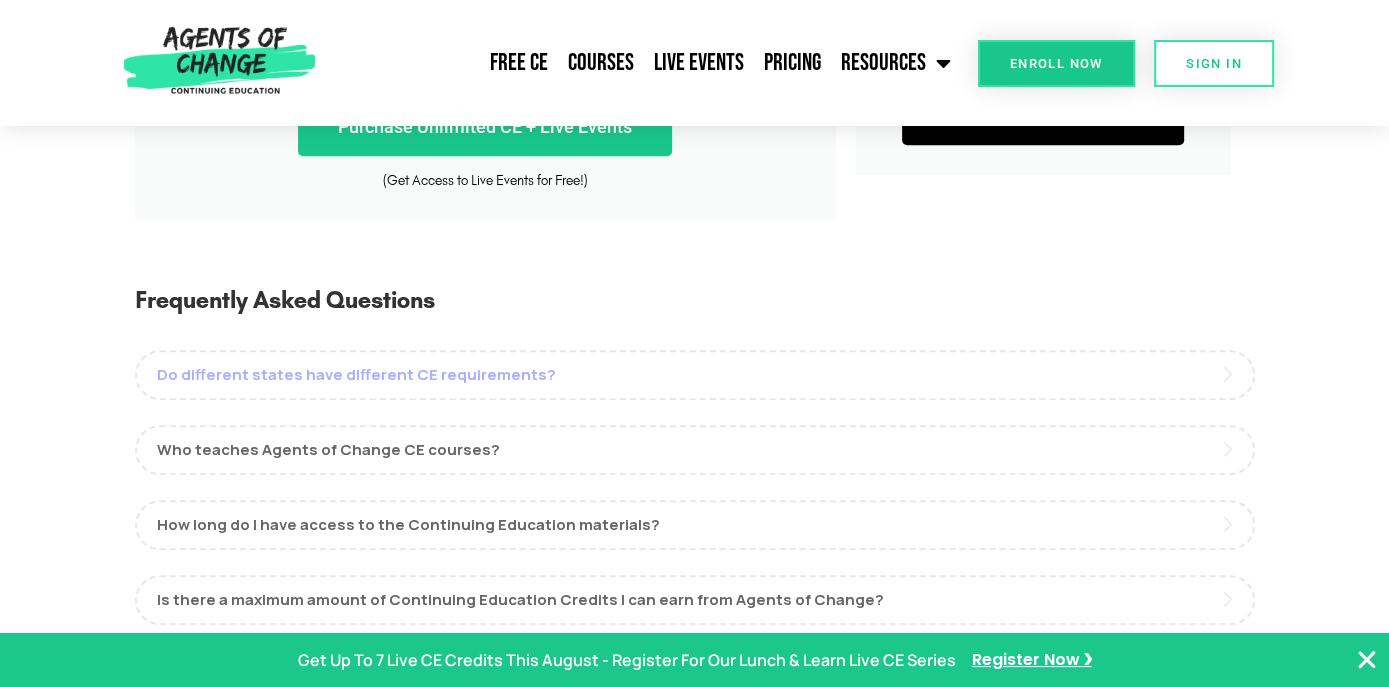 click on "Do different states have different CE requirements?" at bounding box center [695, 375] 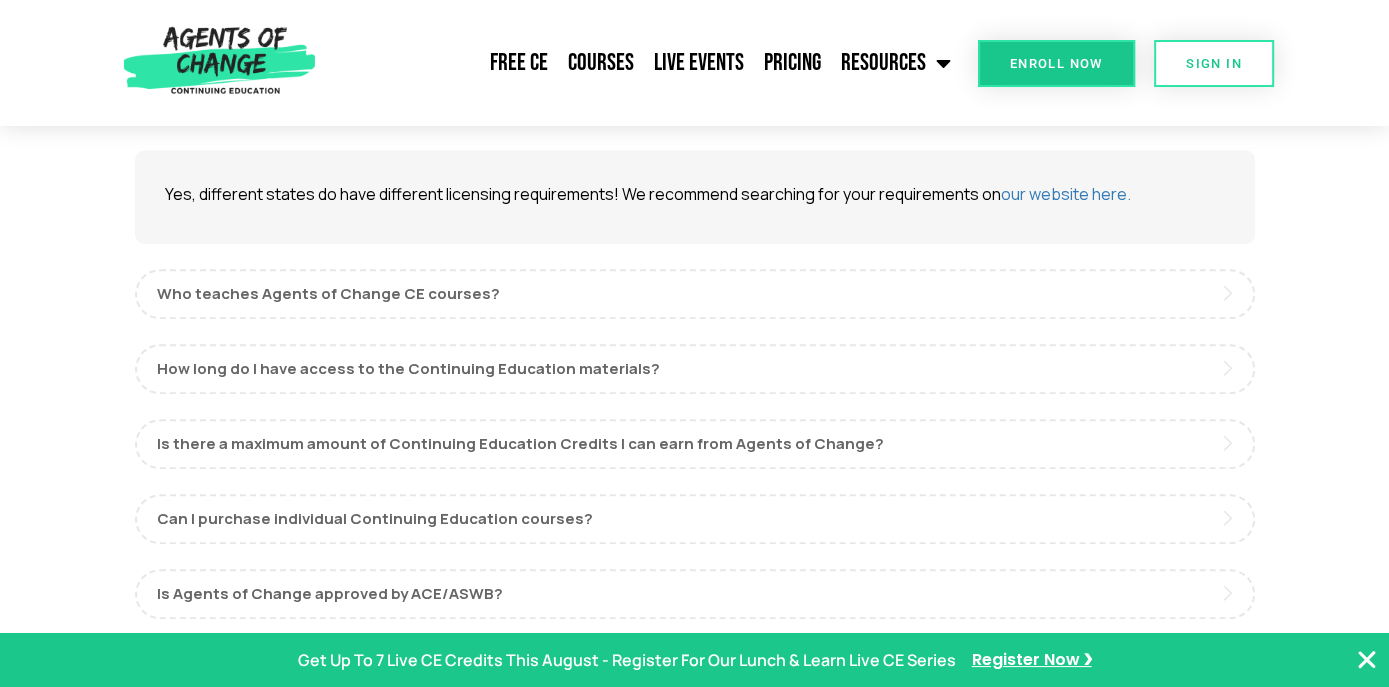 scroll, scrollTop: 1108, scrollLeft: 0, axis: vertical 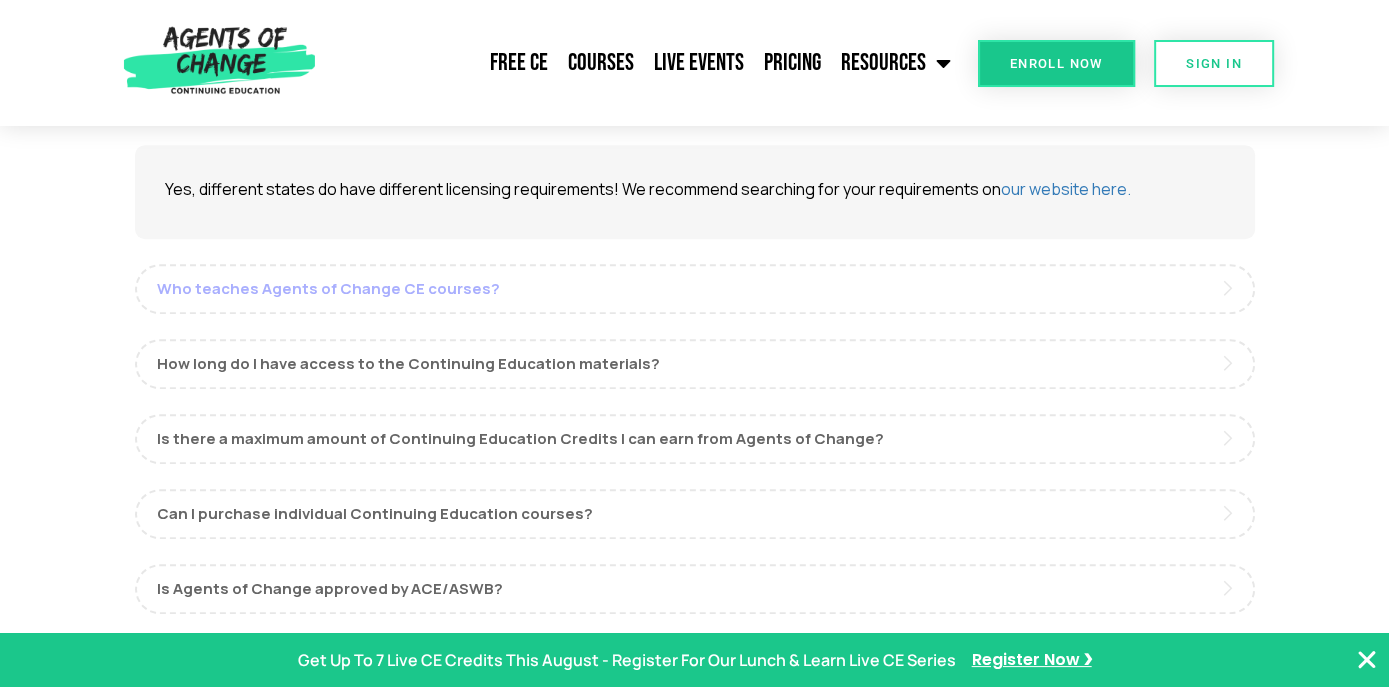 click on "Who teaches Agents of Change CE courses?" at bounding box center (695, 289) 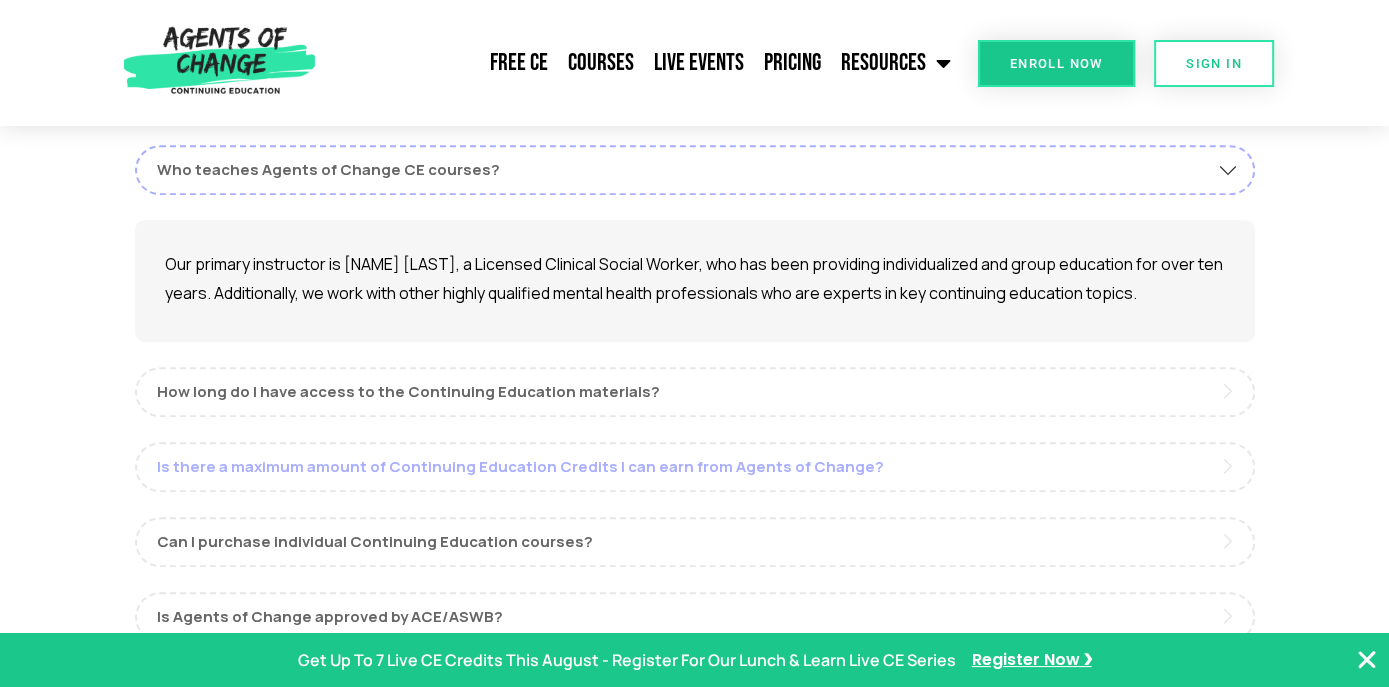 click on "Is there a maximum amount of Continuing Education Credits I can earn from Agents of Change?" at bounding box center (695, 467) 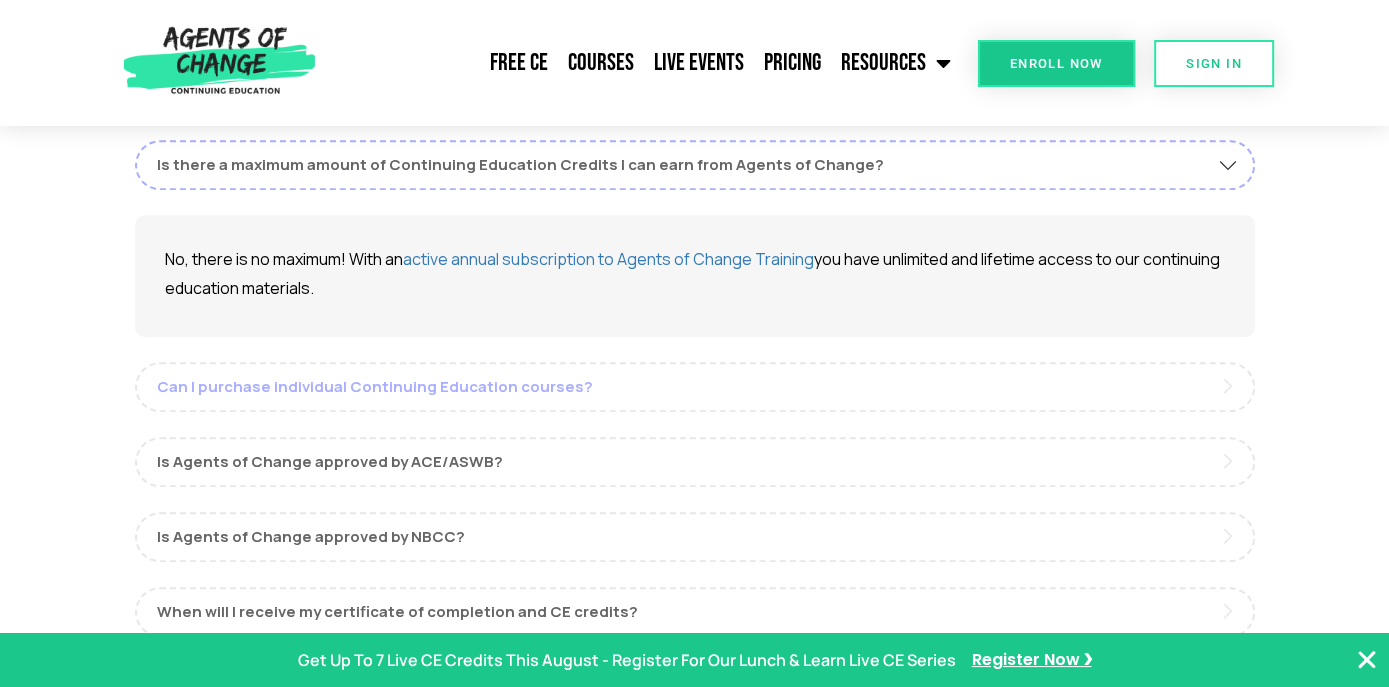 scroll, scrollTop: 1264, scrollLeft: 0, axis: vertical 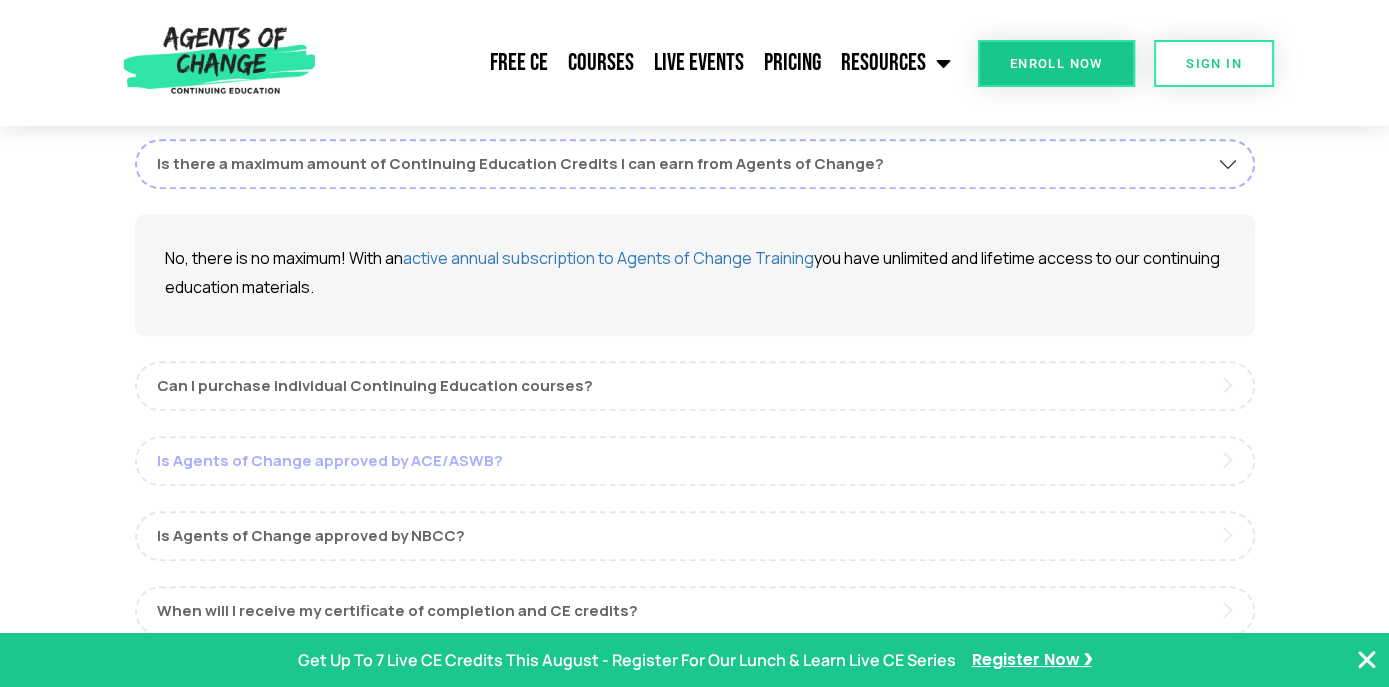 click on "Is Agents of Change approved by ACE/ASWB?" at bounding box center [695, 461] 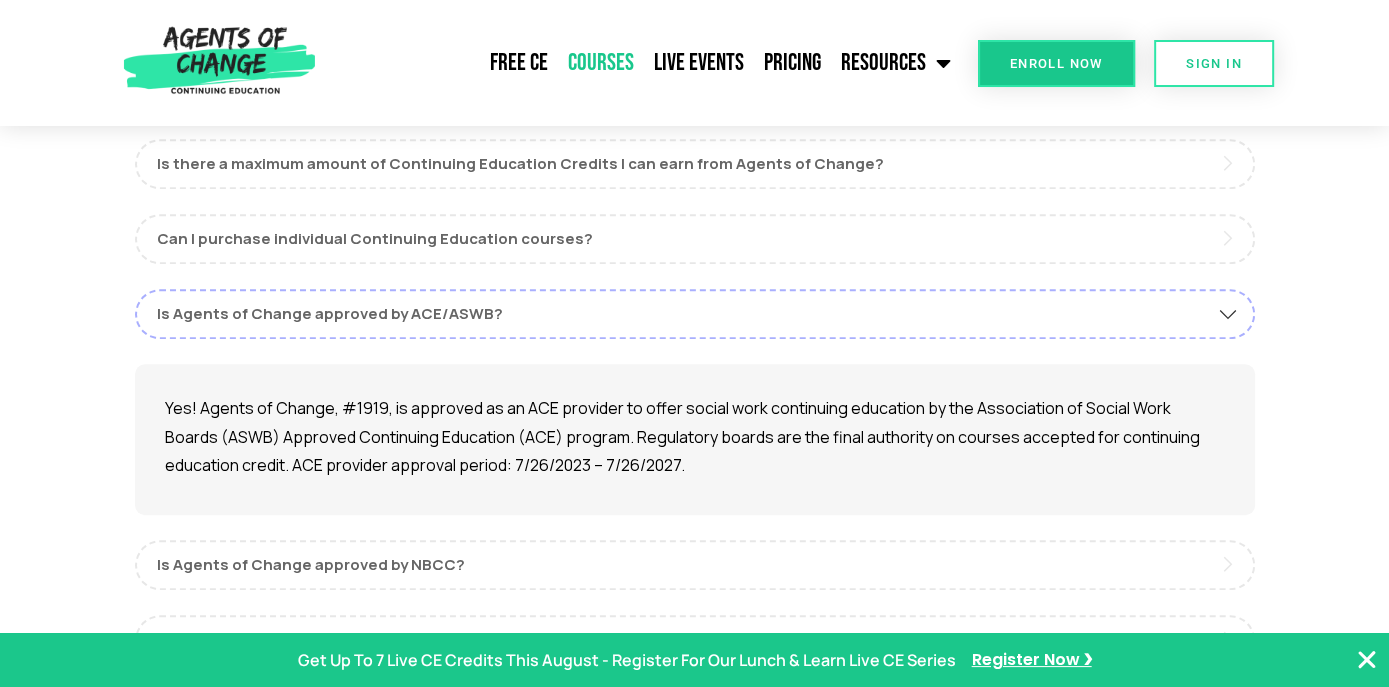 click on "Courses" 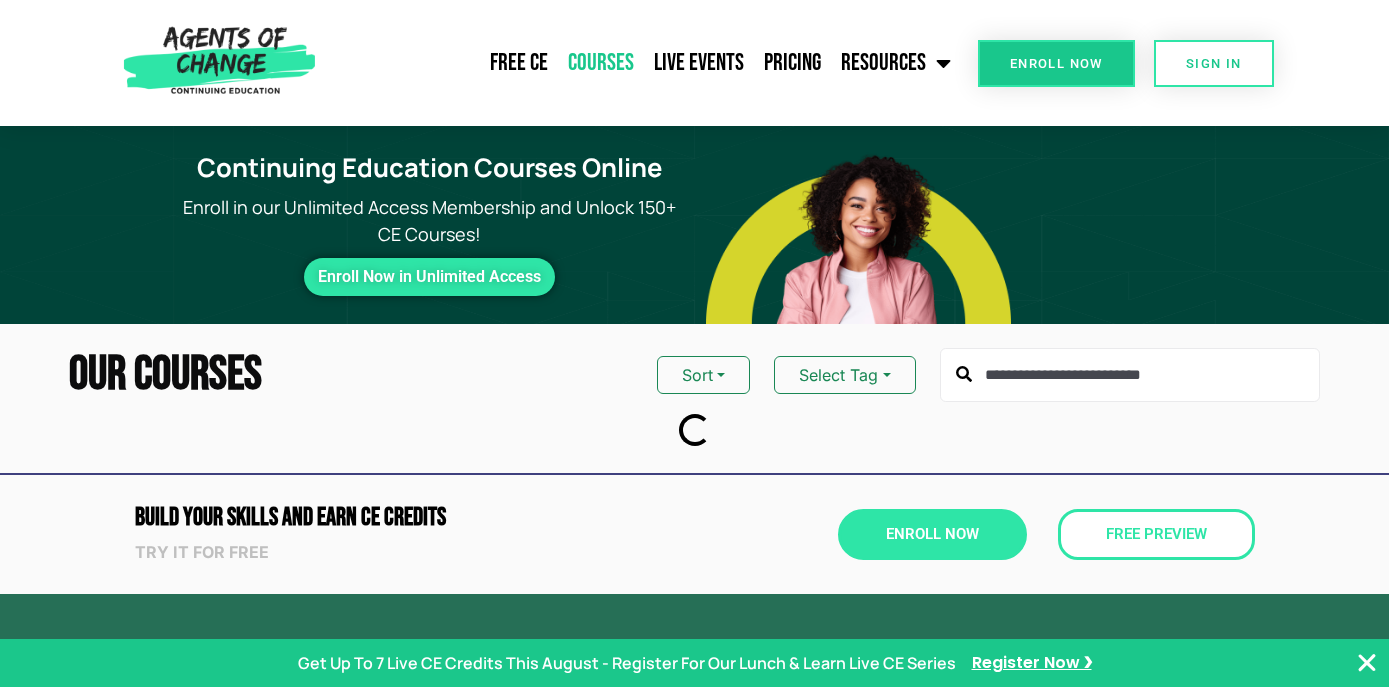 scroll, scrollTop: 0, scrollLeft: 0, axis: both 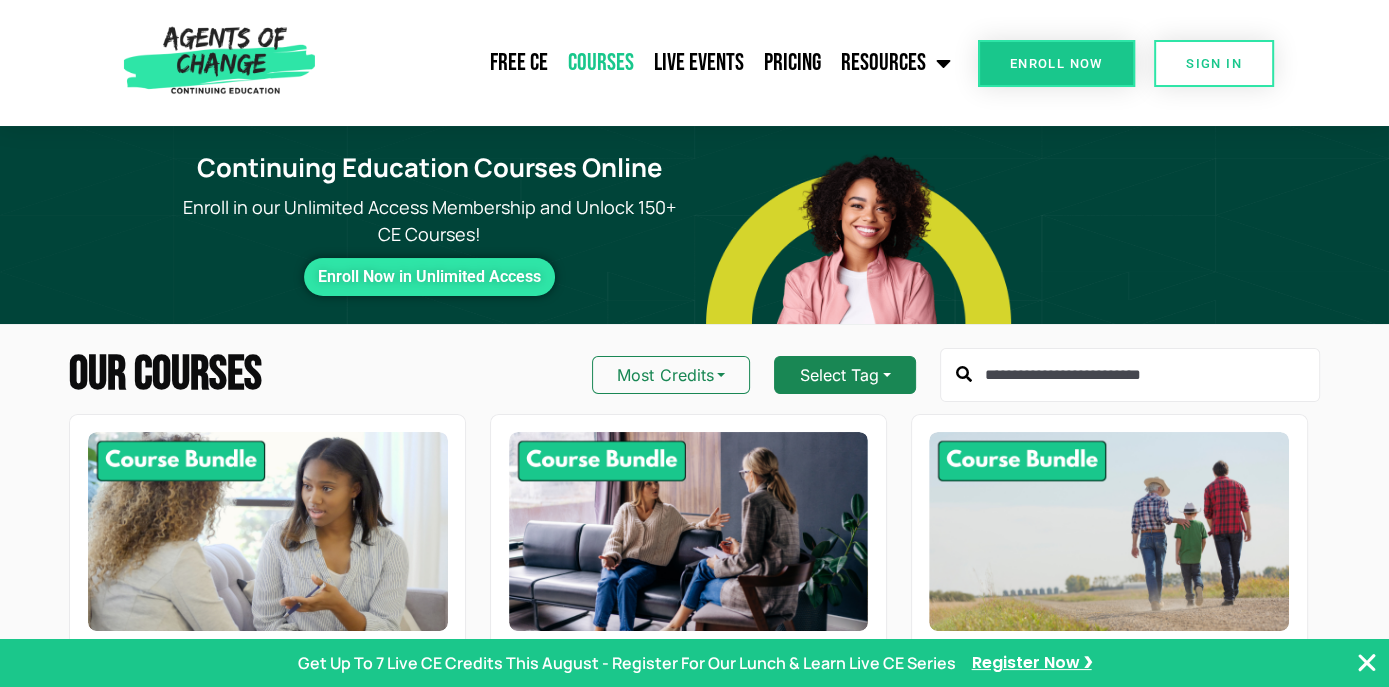 click on "Select Tag" at bounding box center (844, 375) 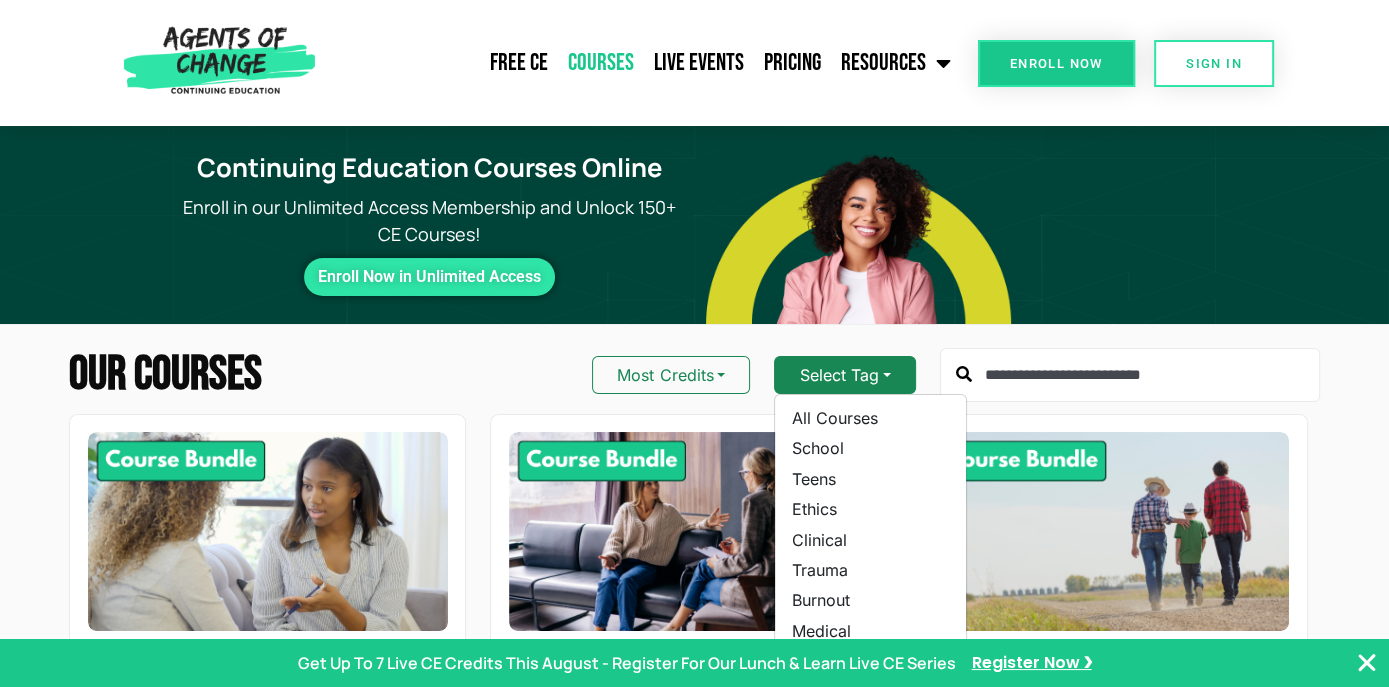 click on "Select Tag" at bounding box center (844, 375) 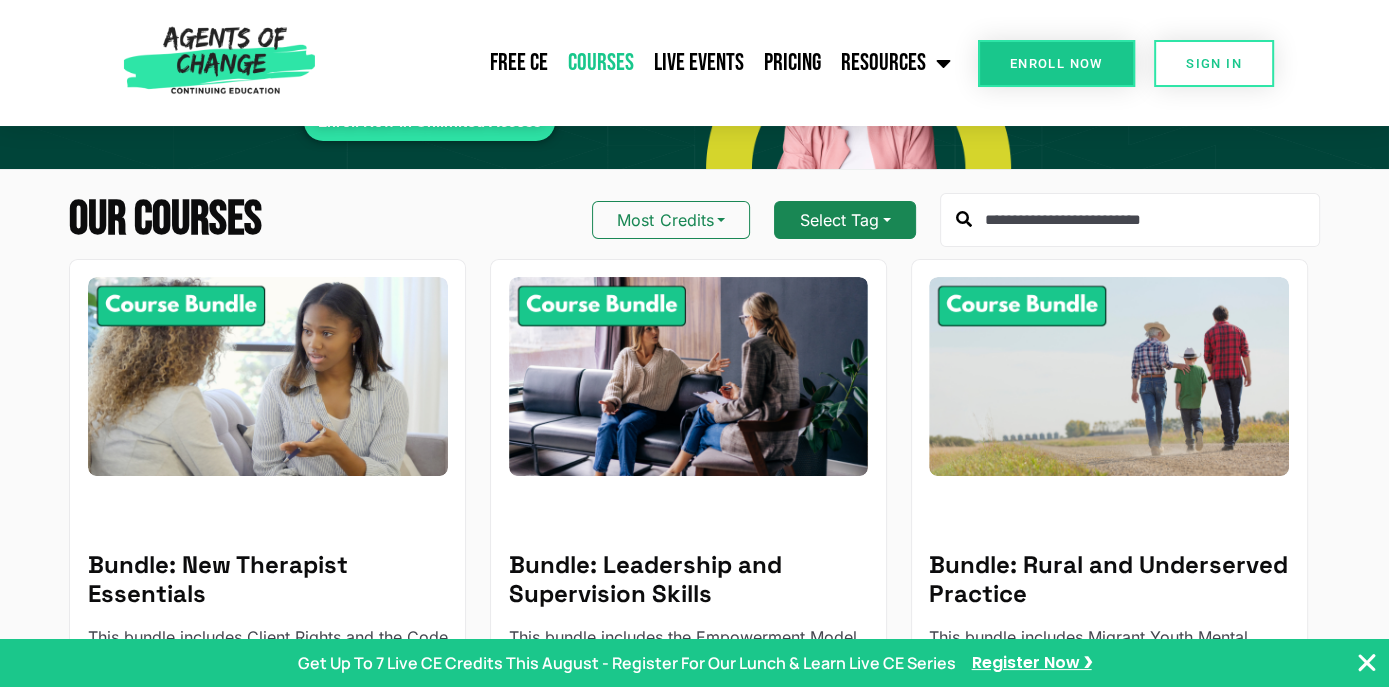 scroll, scrollTop: 156, scrollLeft: 0, axis: vertical 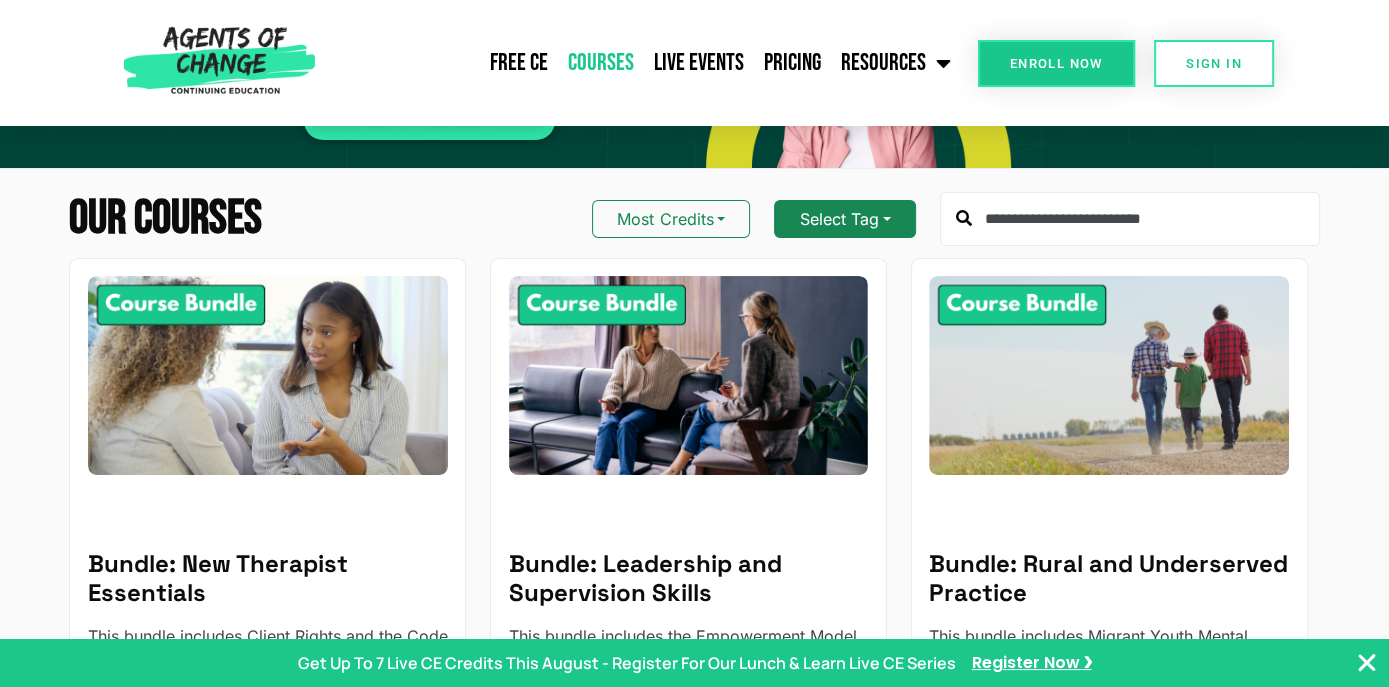click on "Select Tag" at bounding box center [844, 219] 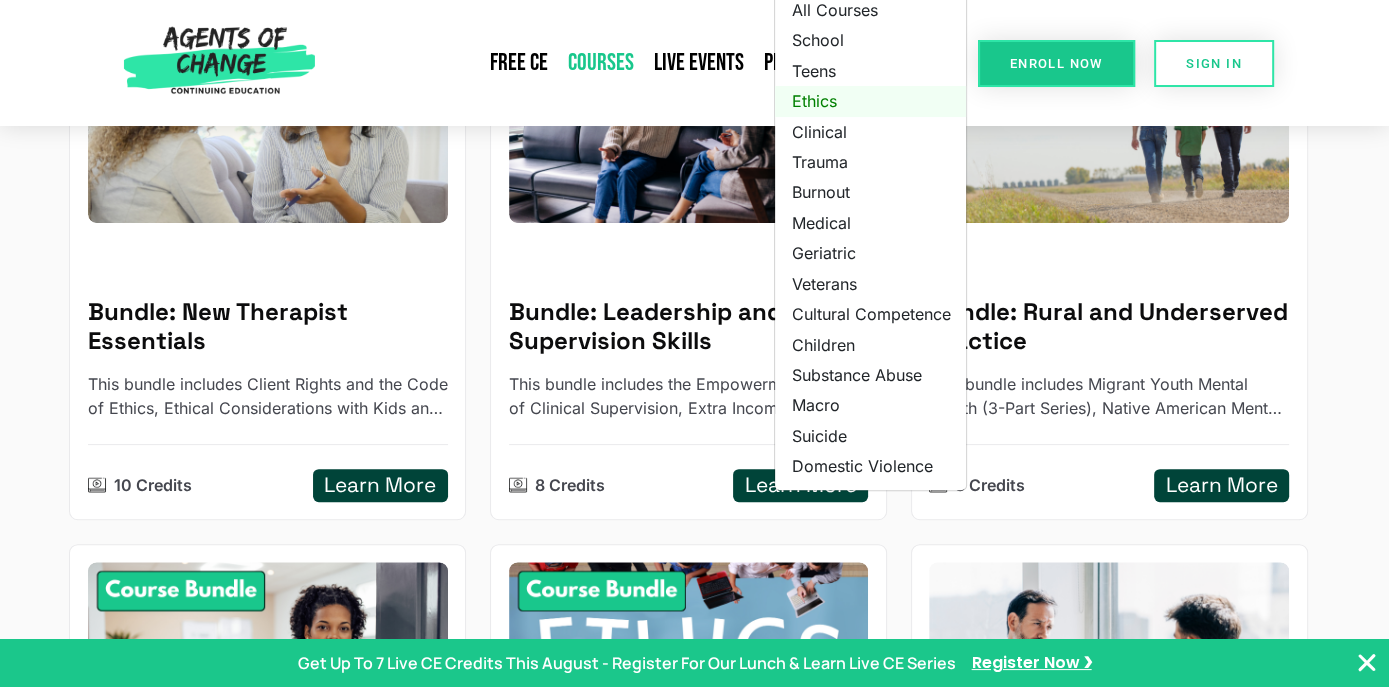 scroll, scrollTop: 412, scrollLeft: 0, axis: vertical 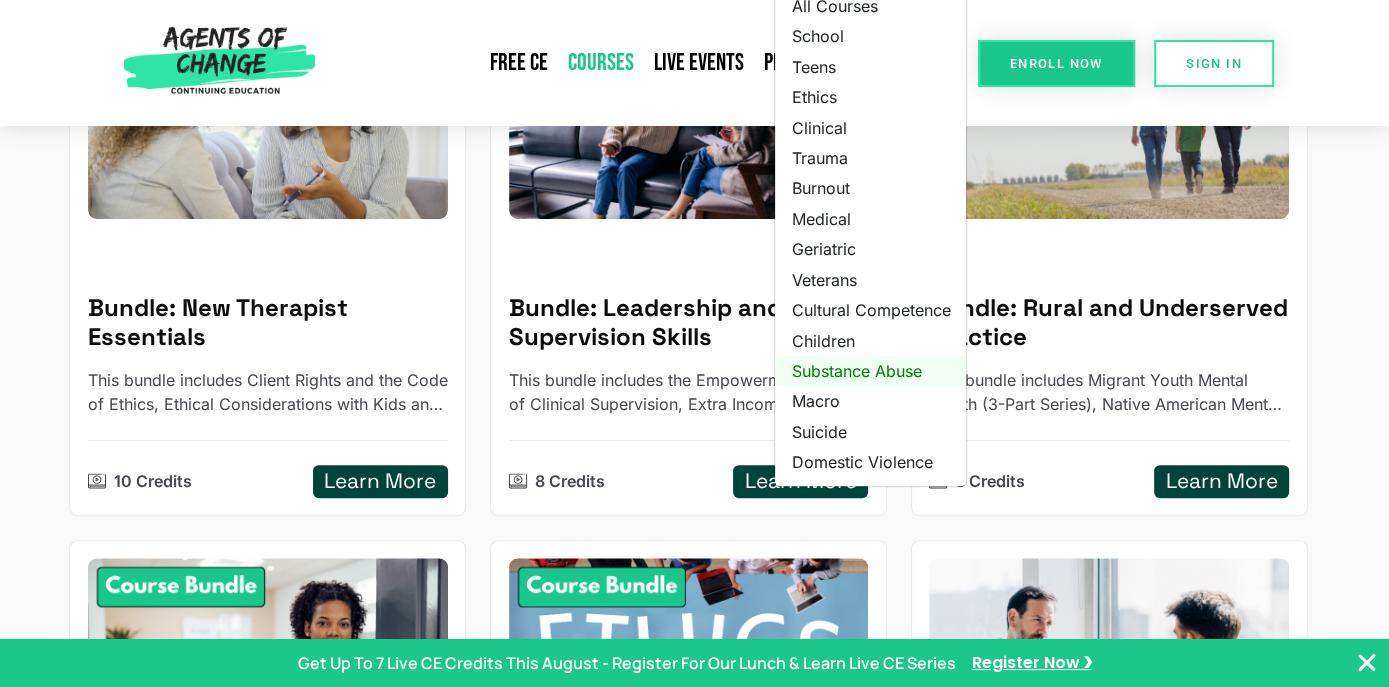 click on "Substance Abuse" at bounding box center [870, 371] 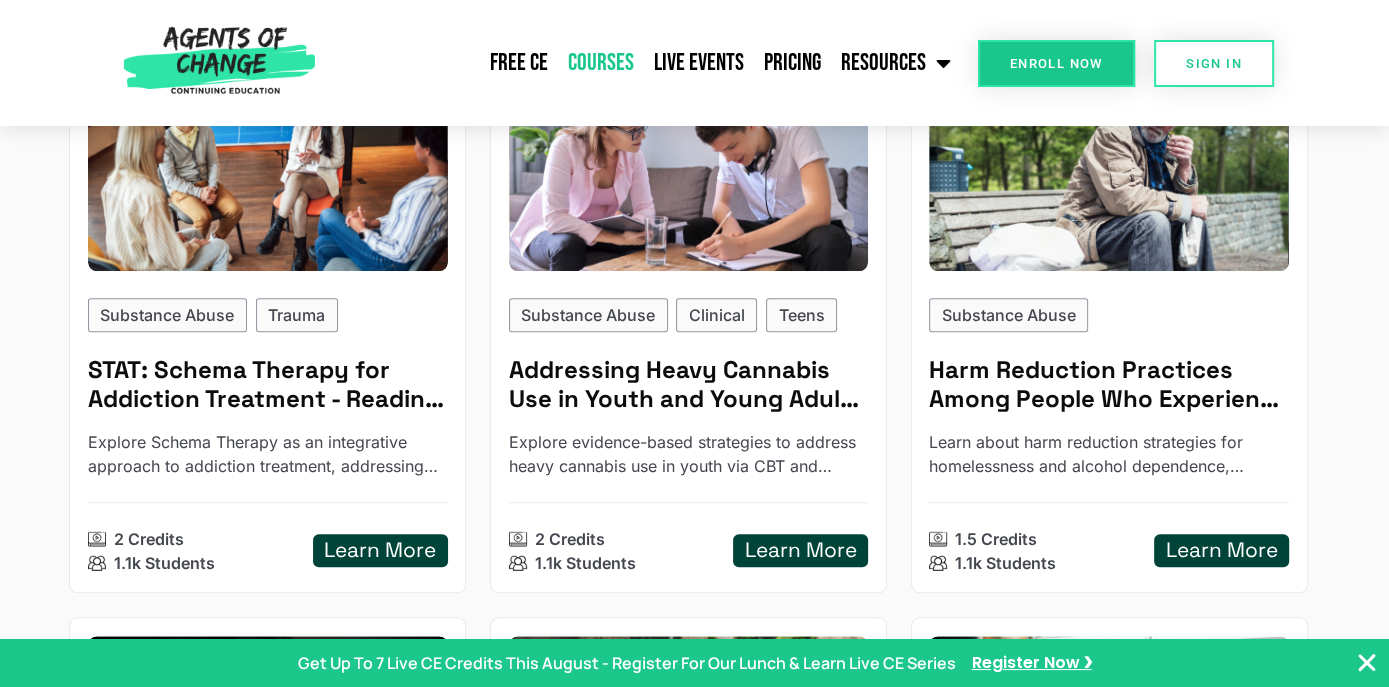 scroll, scrollTop: 956, scrollLeft: 0, axis: vertical 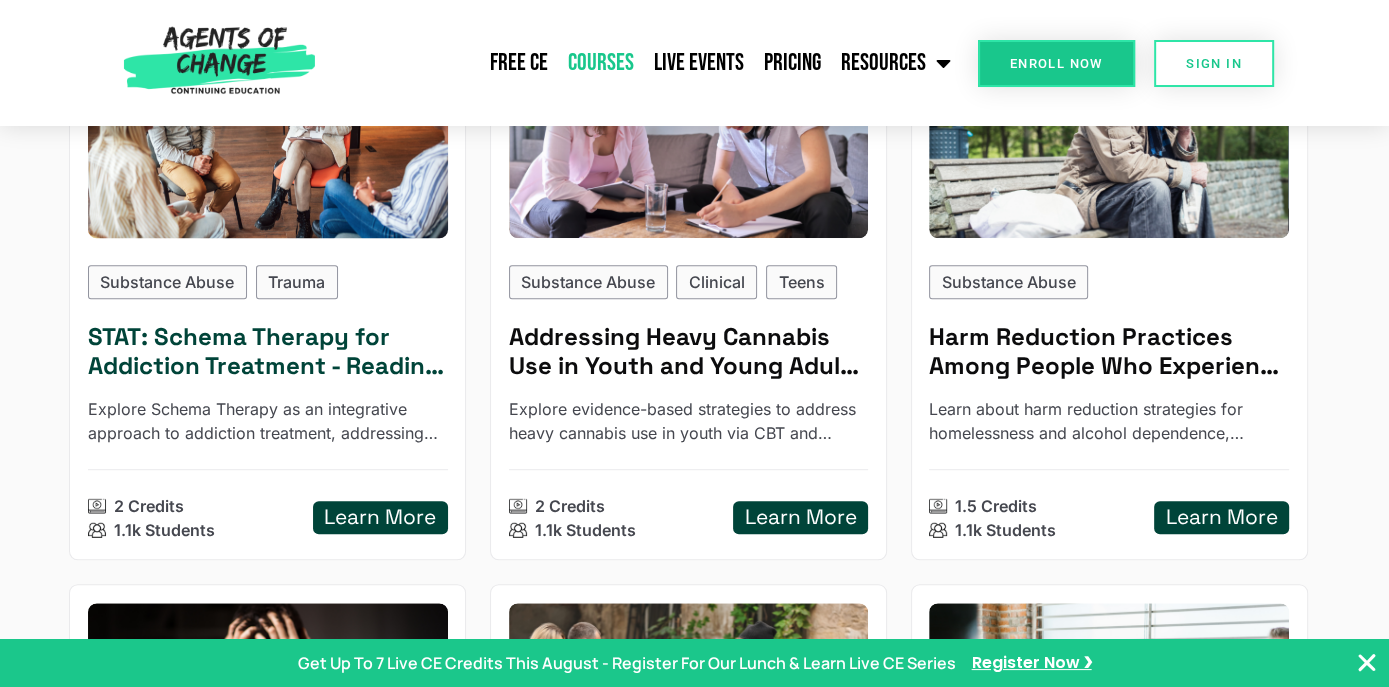 click on "Learn More" at bounding box center [380, 517] 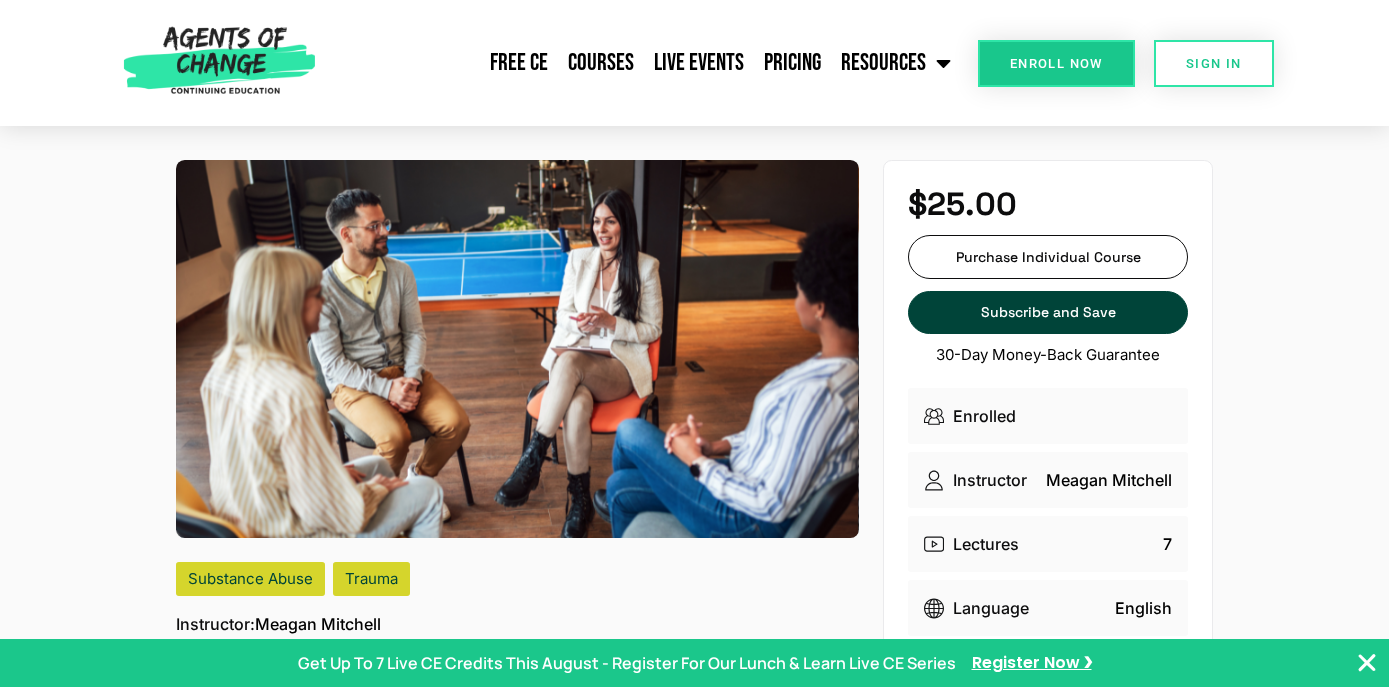 scroll, scrollTop: 0, scrollLeft: 0, axis: both 